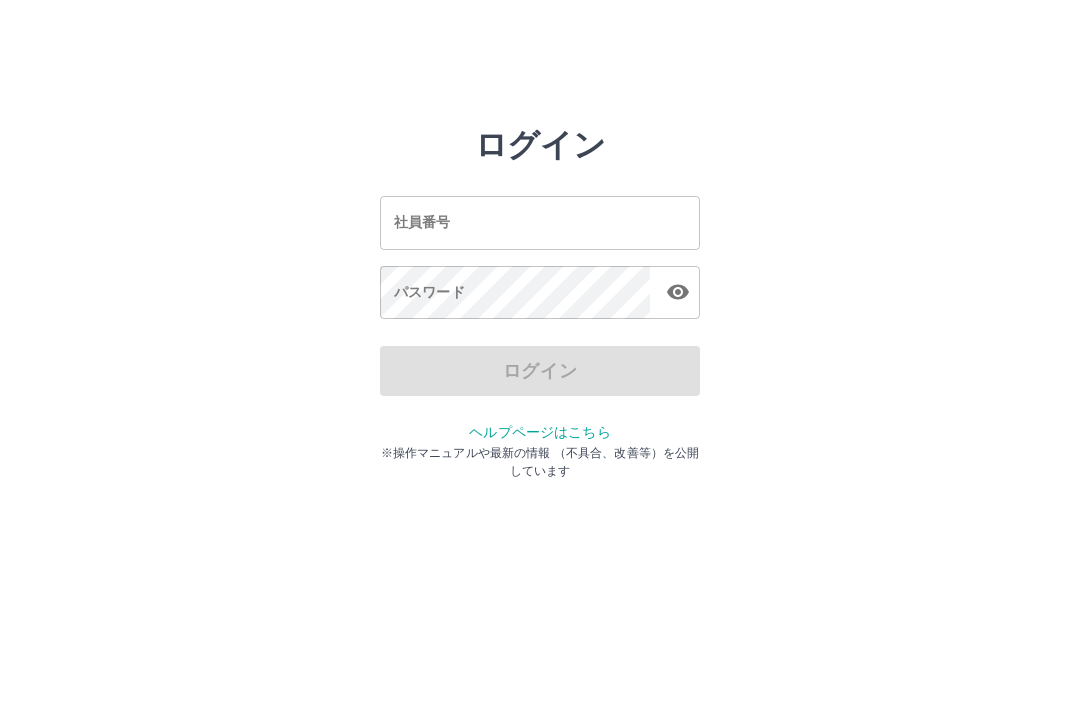 scroll, scrollTop: 0, scrollLeft: 0, axis: both 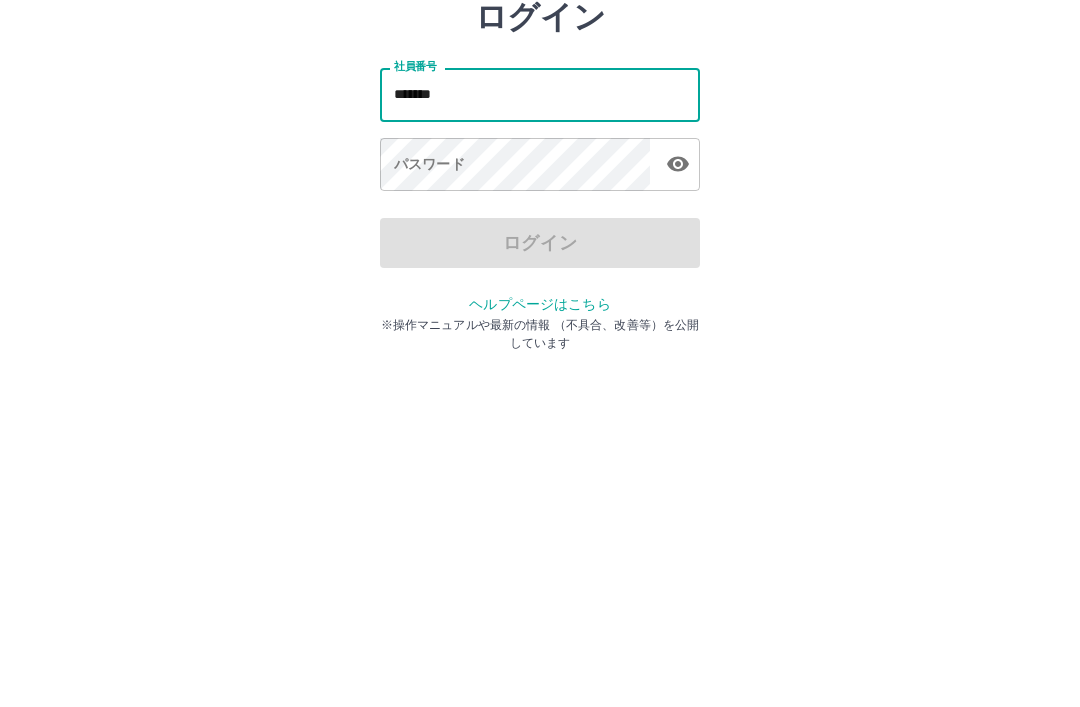 type on "*******" 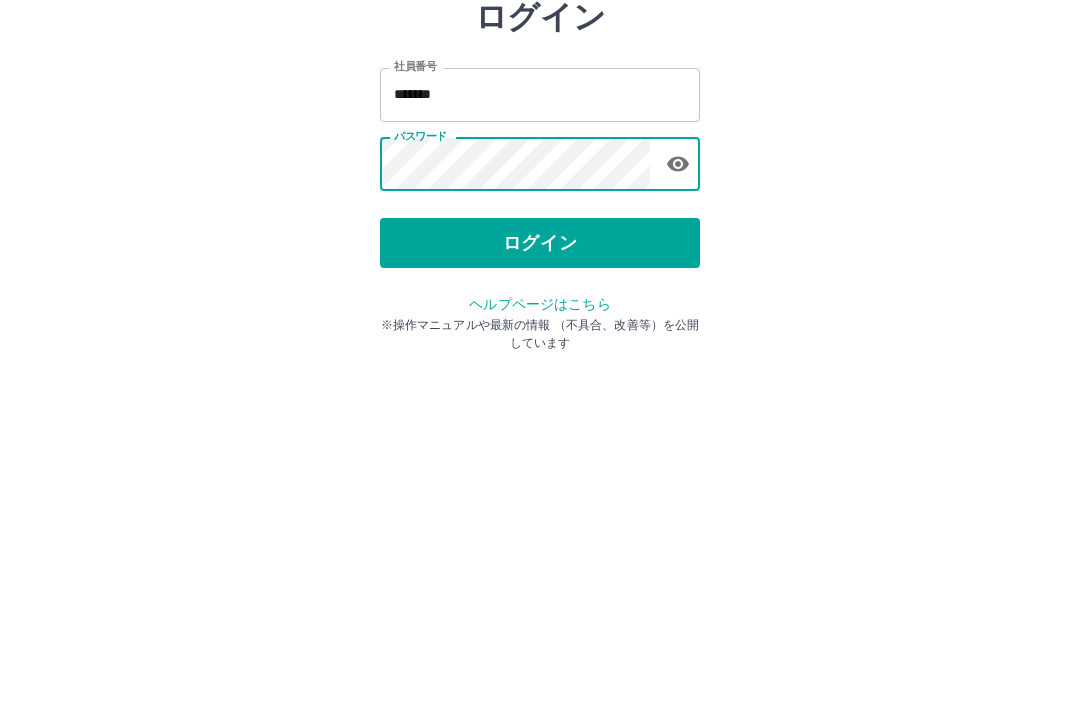click on "ログイン" at bounding box center [540, 371] 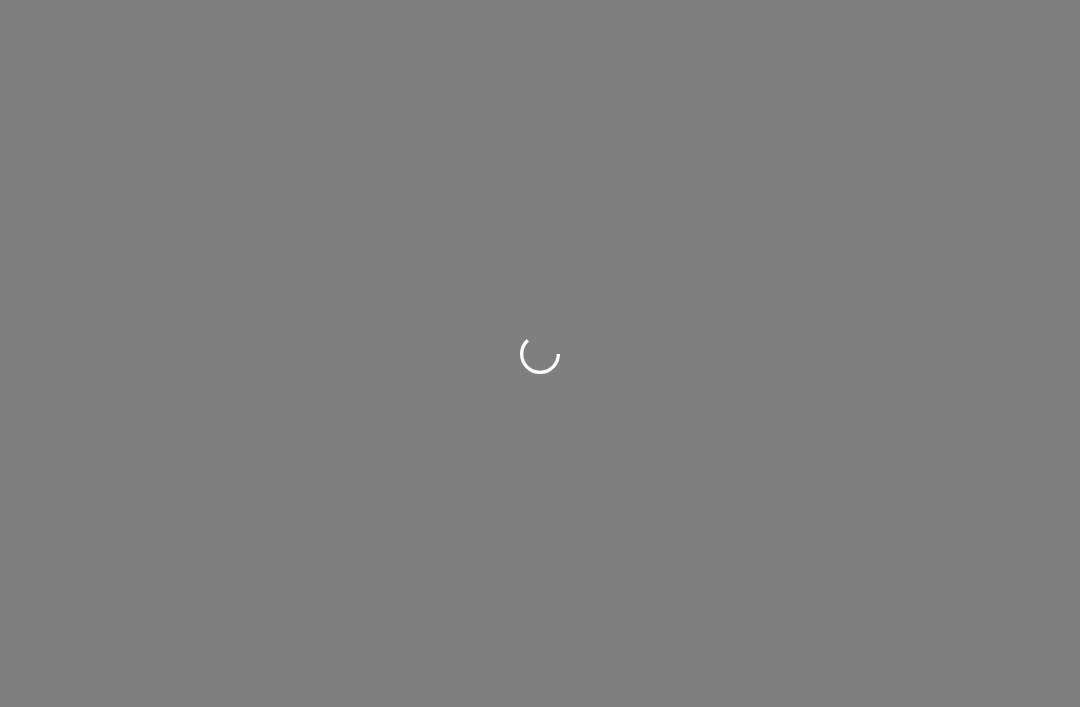 scroll, scrollTop: 0, scrollLeft: 0, axis: both 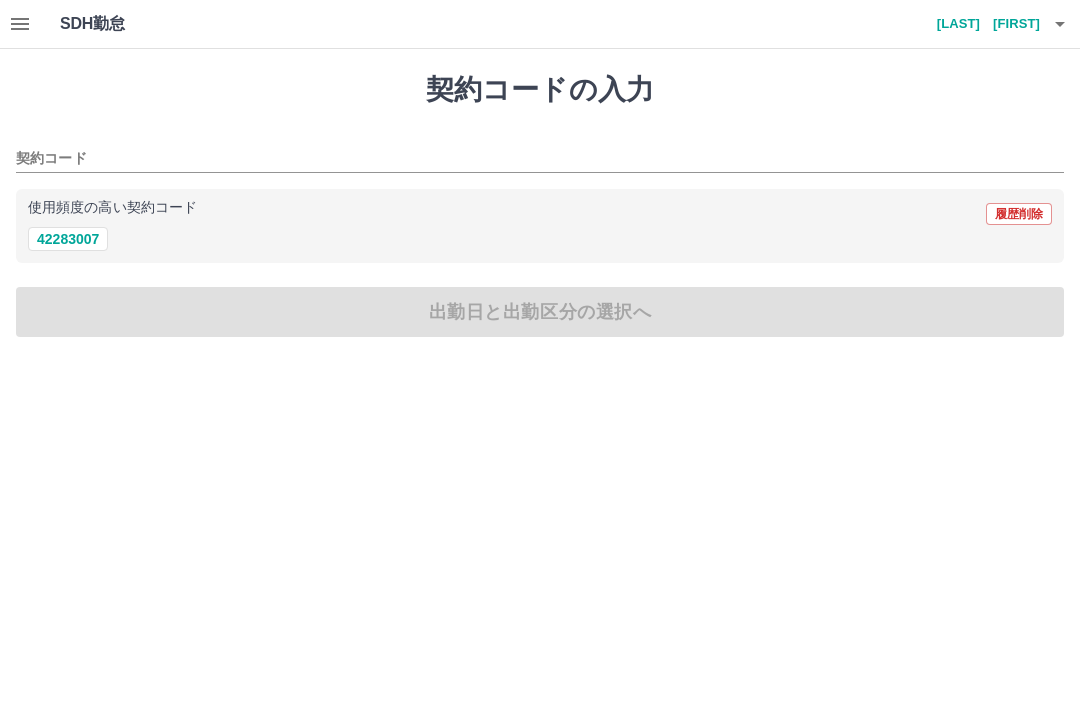 click on "42283007" at bounding box center [68, 239] 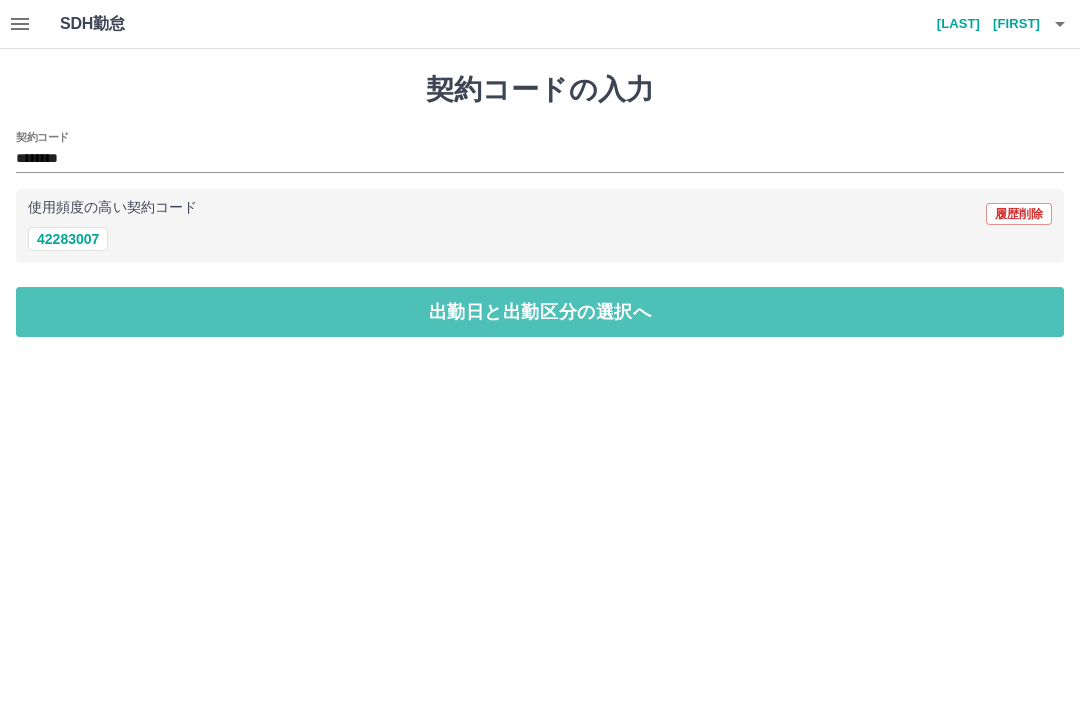 click on "出勤日と出勤区分の選択へ" at bounding box center [540, 312] 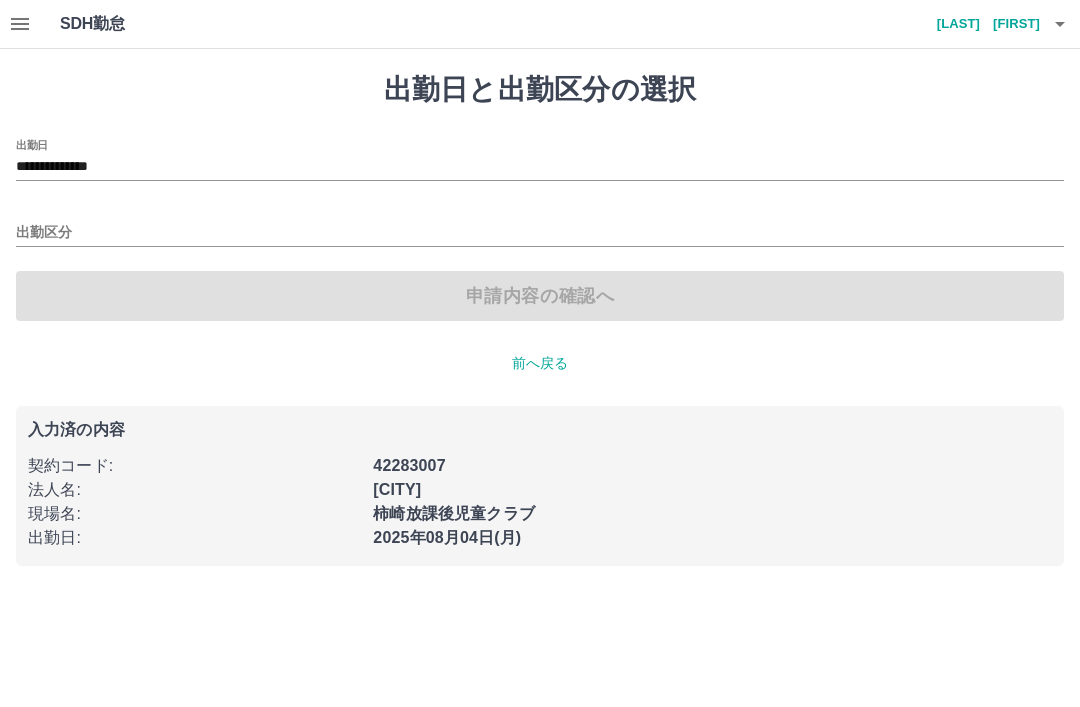 click on "出勤区分" at bounding box center [540, 233] 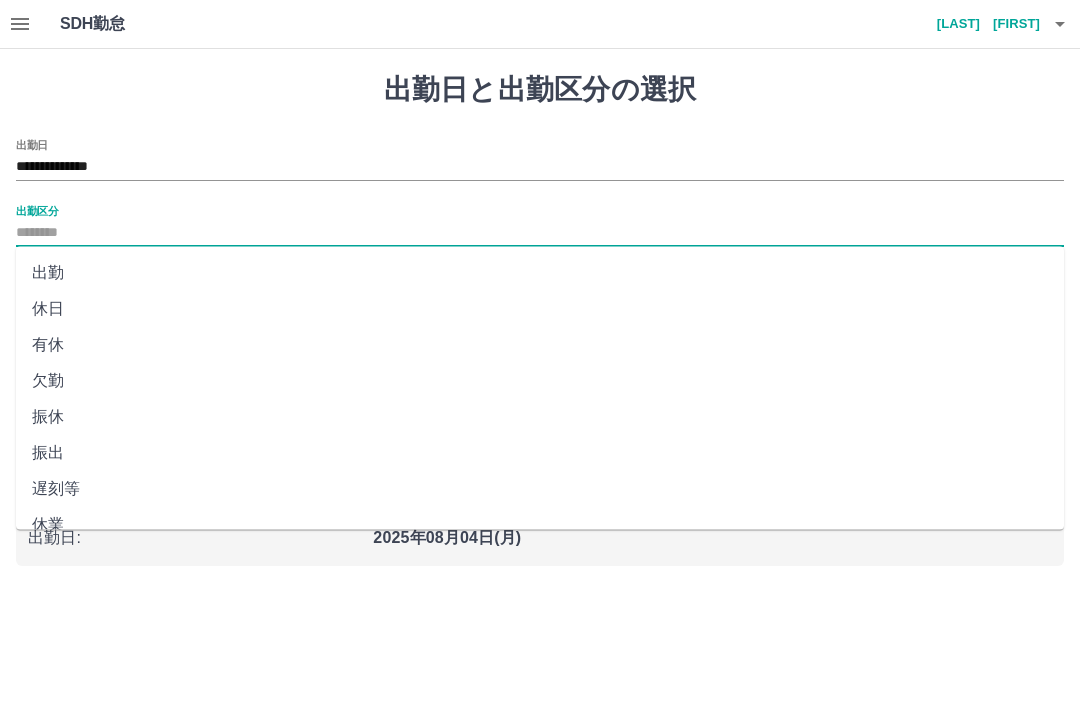 click on "出勤" at bounding box center [540, 273] 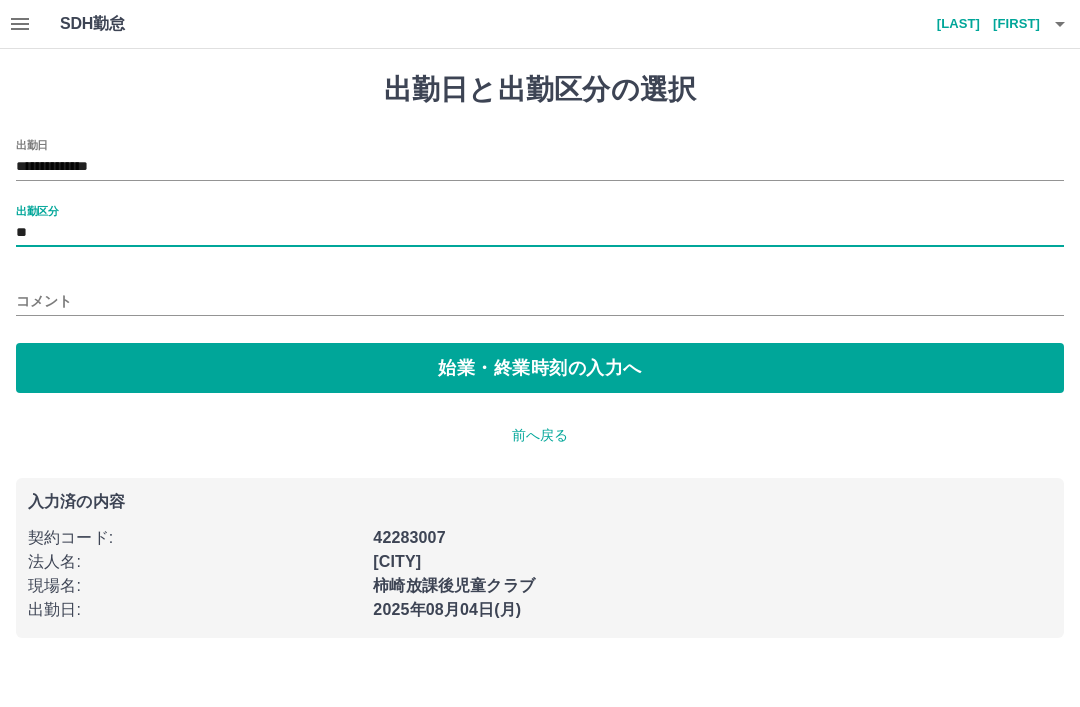 click on "コメント" at bounding box center (540, 301) 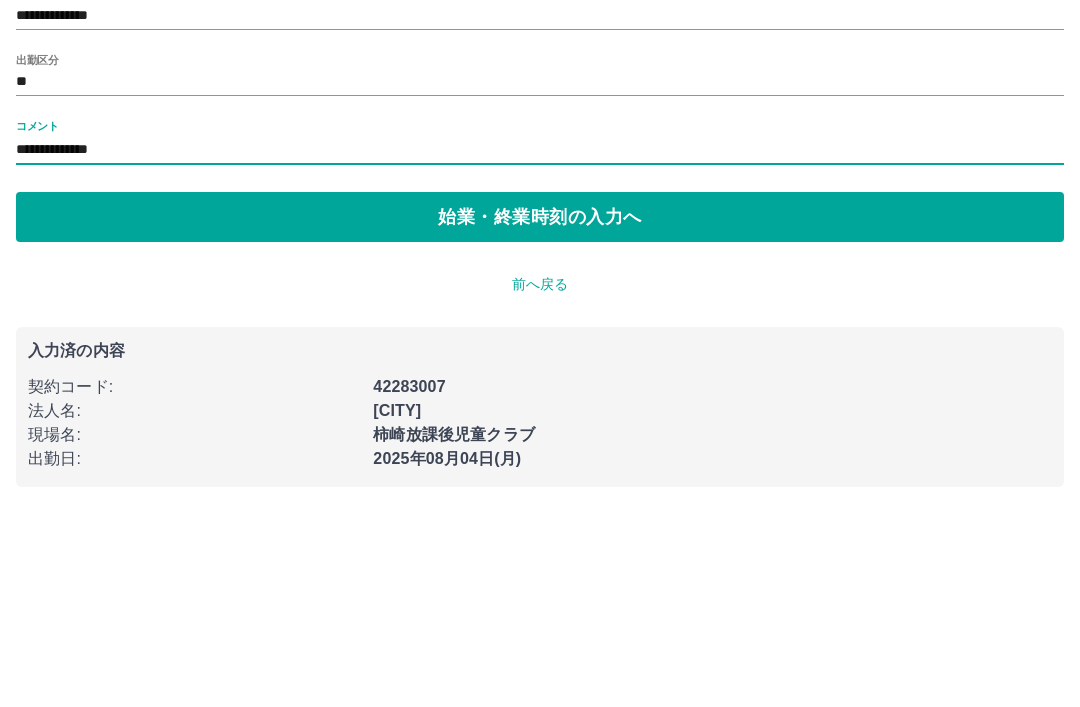 type on "**********" 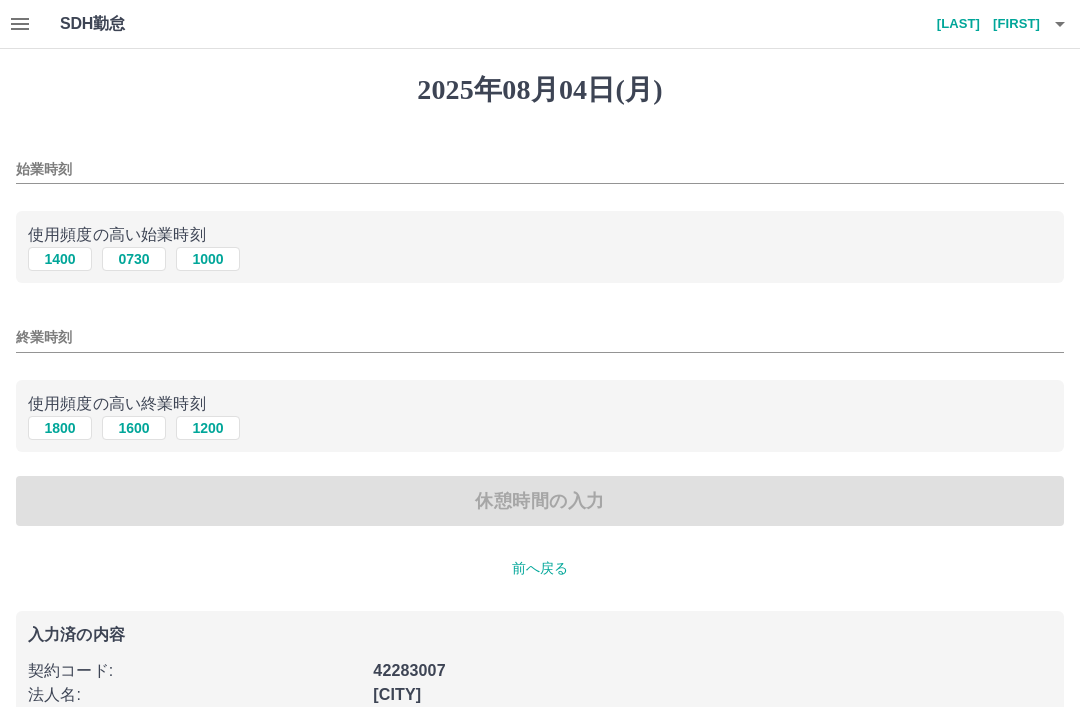 click on "始業時刻" at bounding box center [540, 169] 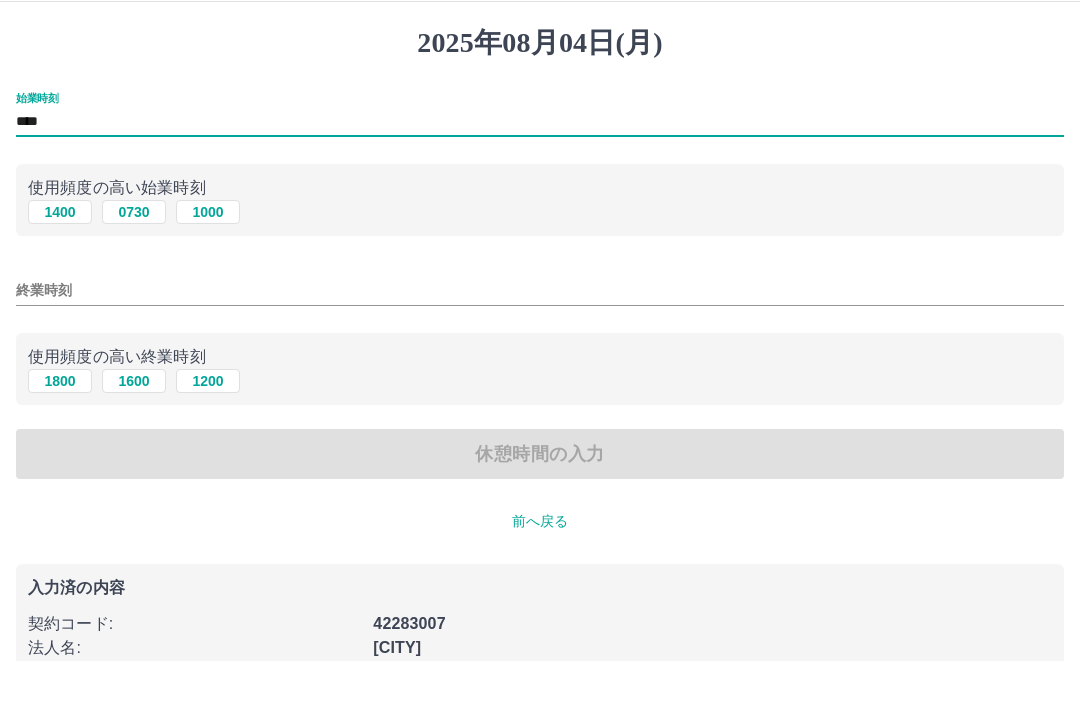 type on "****" 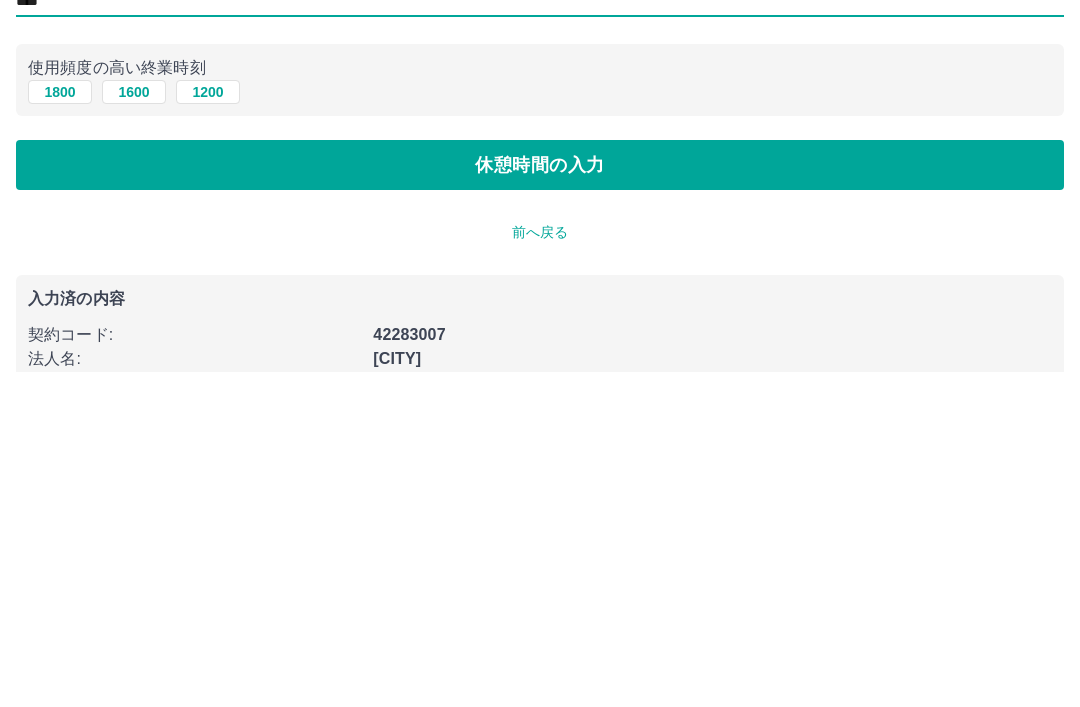 type on "****" 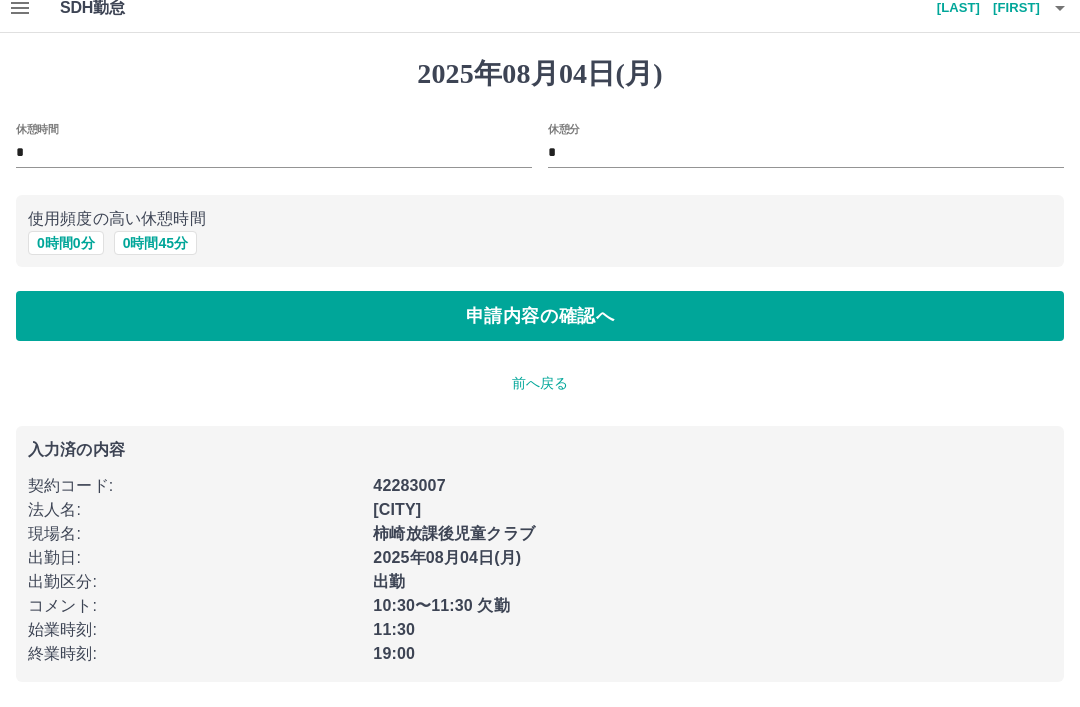scroll, scrollTop: 16, scrollLeft: 0, axis: vertical 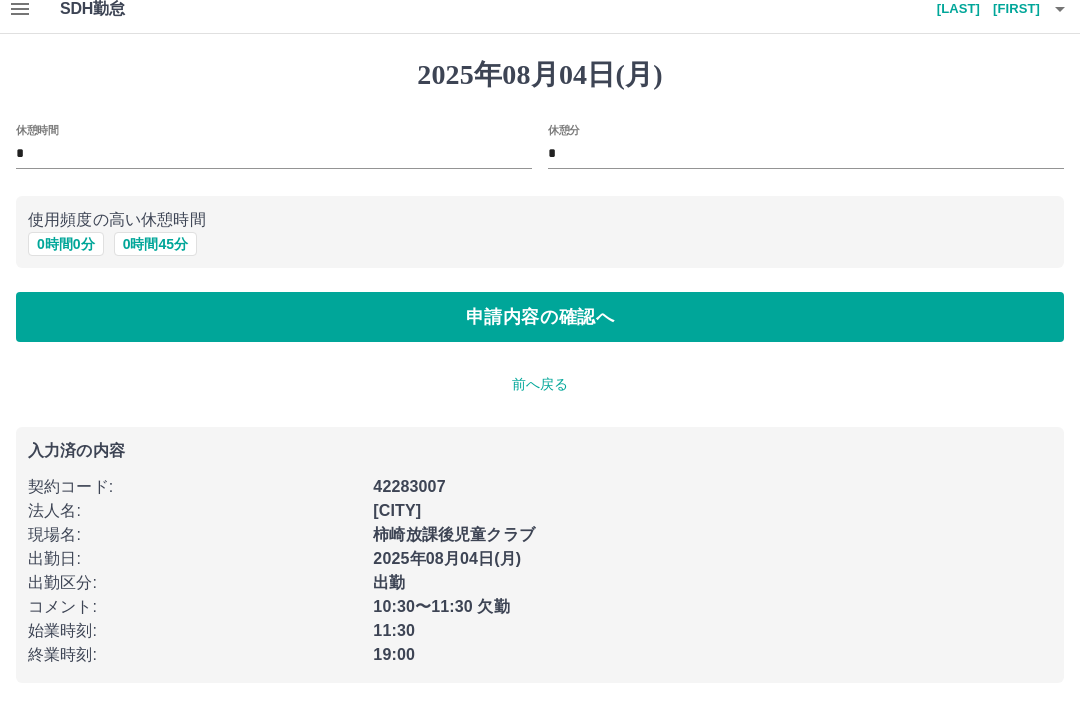 click on "0 時間 45 分" at bounding box center (155, 244) 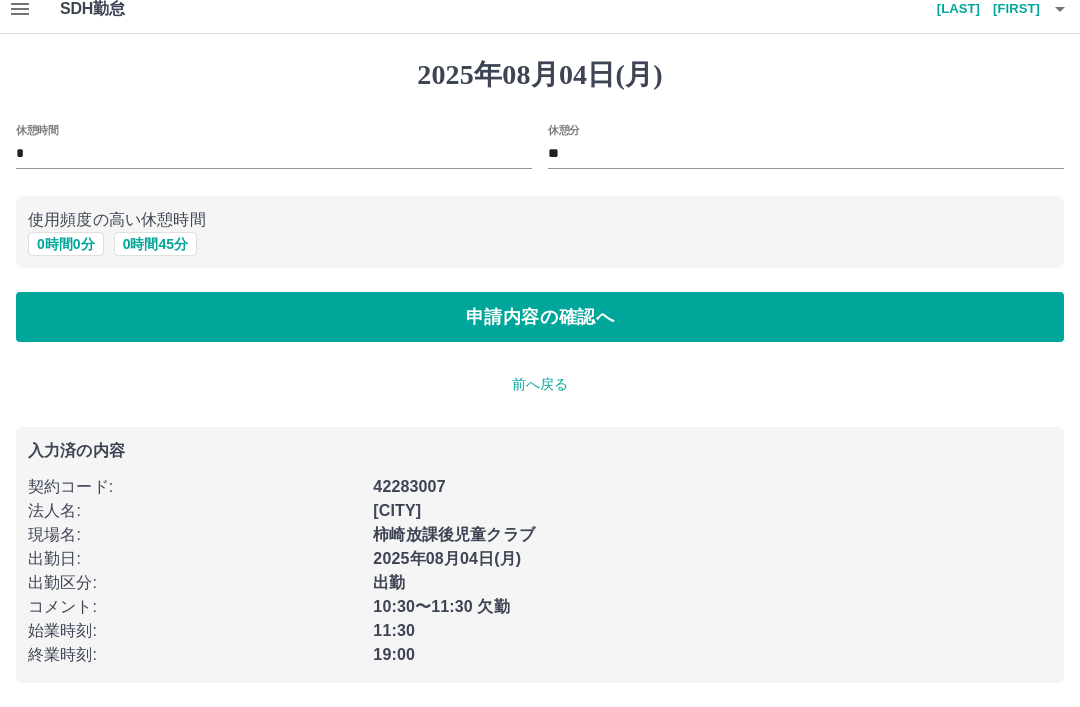 click on "申請内容の確認へ" at bounding box center [540, 317] 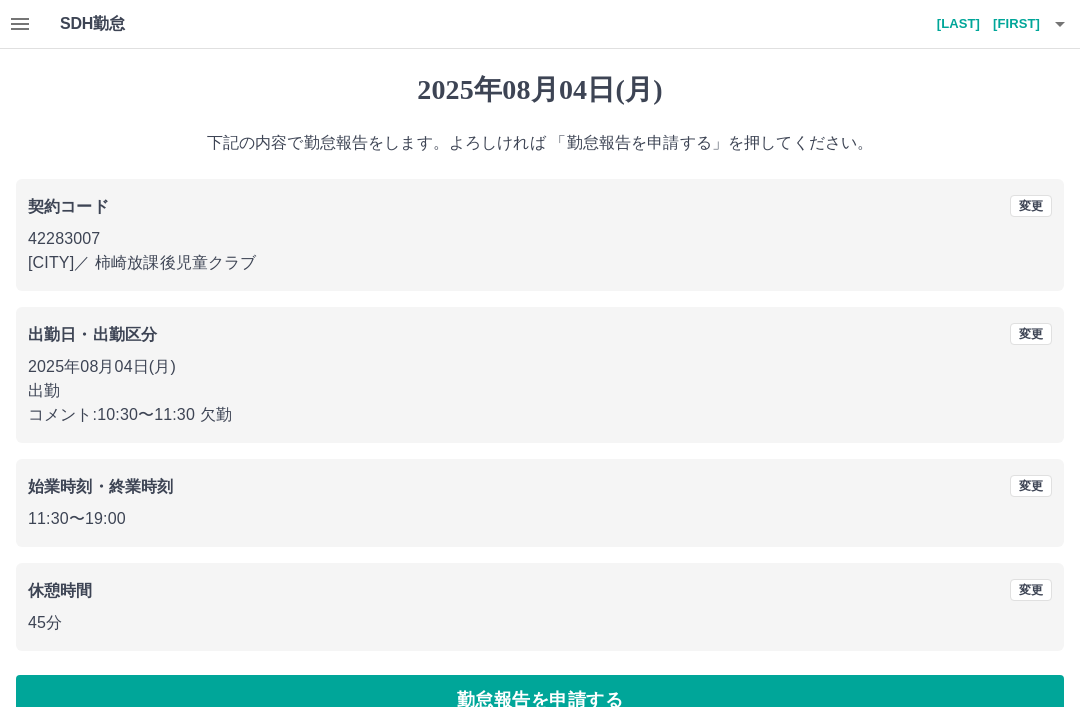 scroll, scrollTop: 41, scrollLeft: 0, axis: vertical 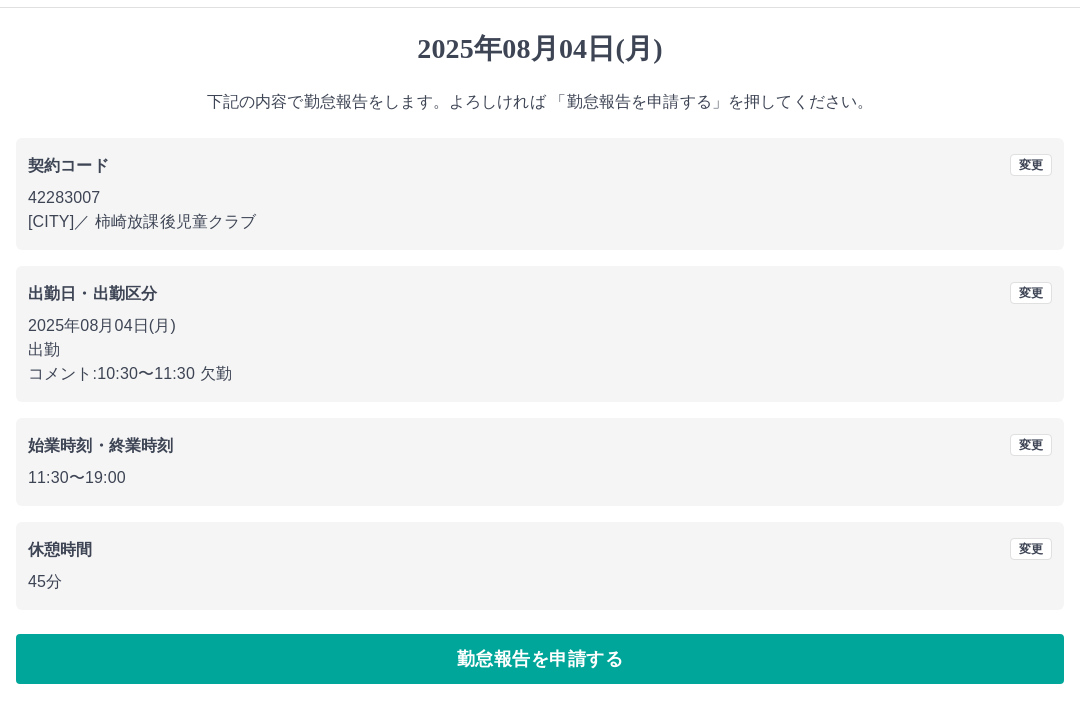 click on "勤怠報告を申請する" at bounding box center (540, 659) 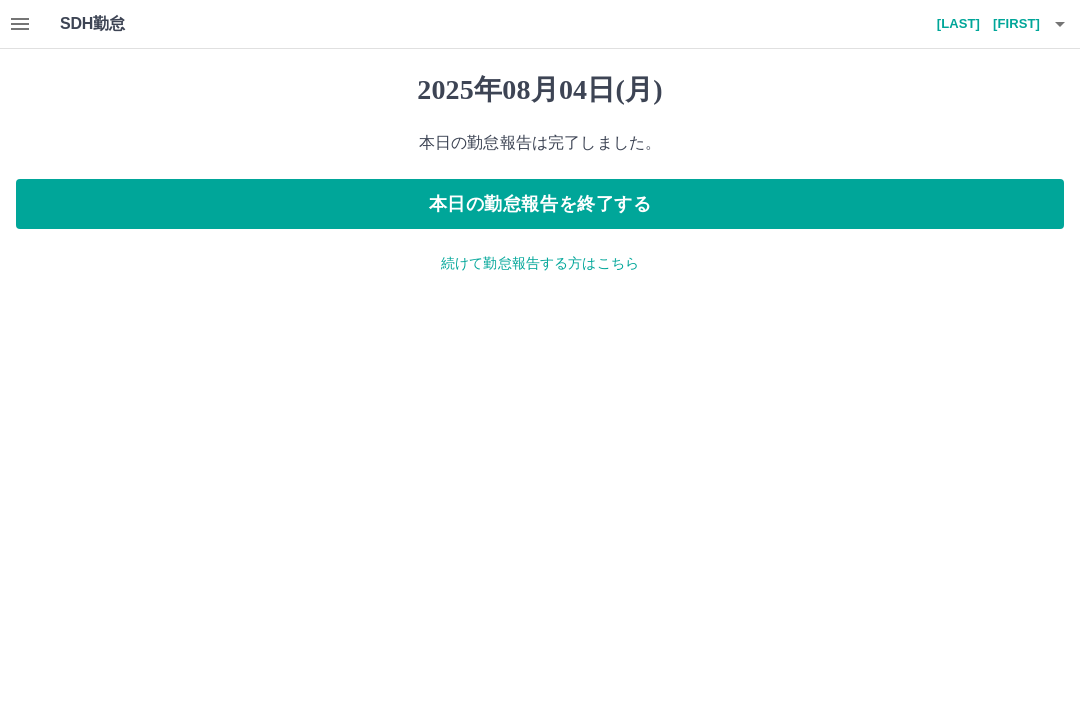 scroll, scrollTop: 0, scrollLeft: 0, axis: both 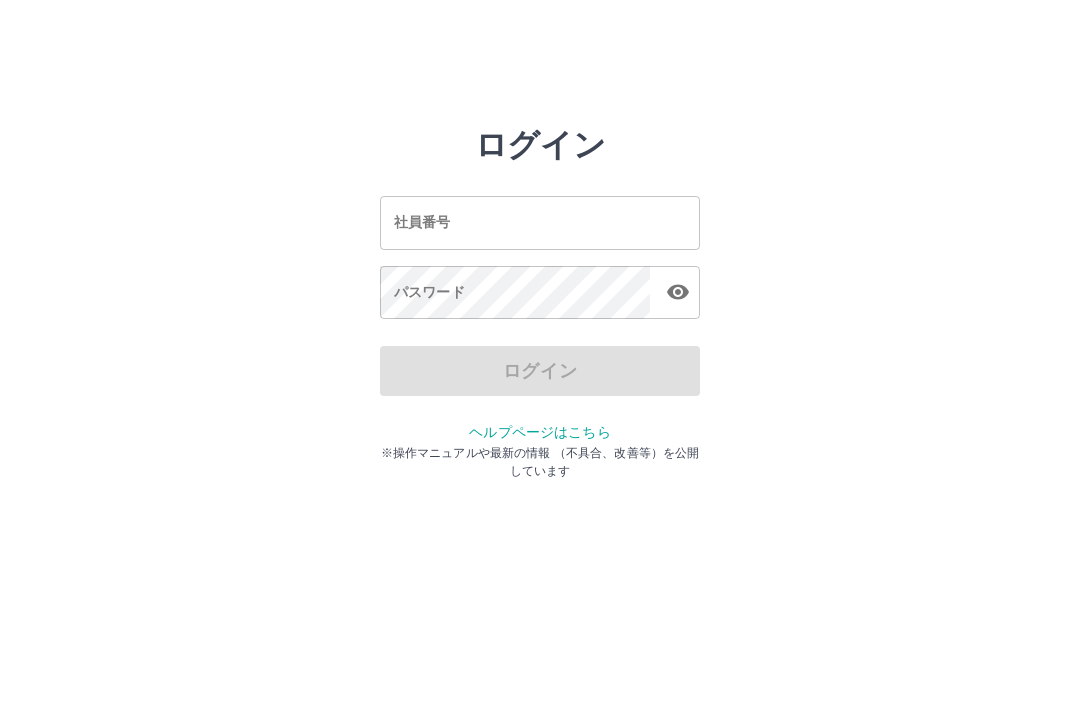 click on "社員番号 社員番号" at bounding box center (540, 222) 